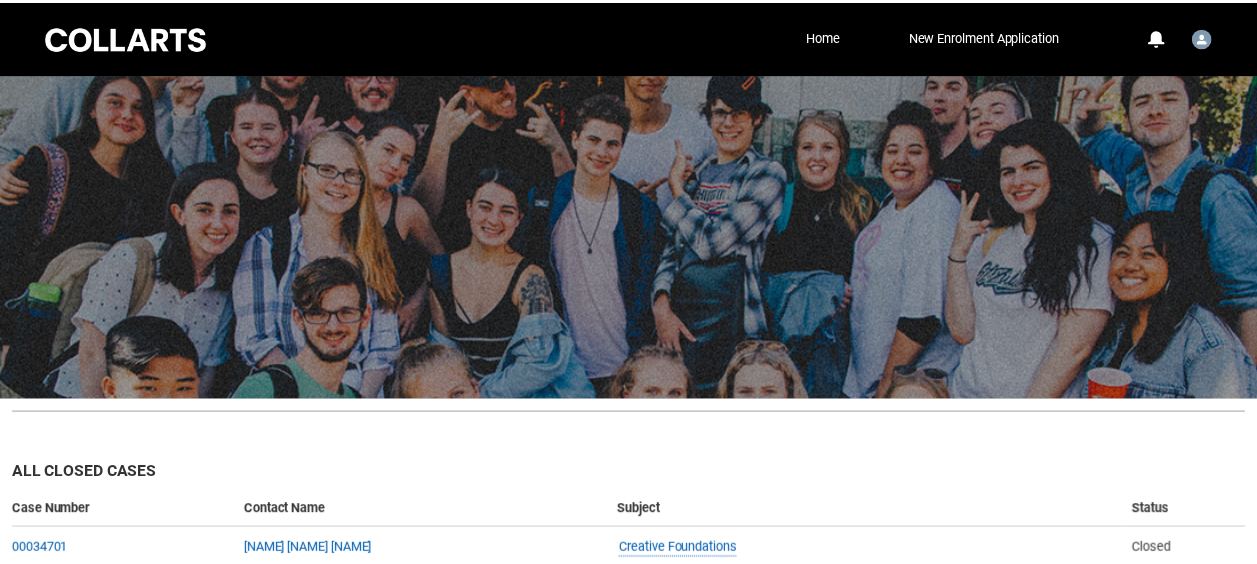scroll, scrollTop: 0, scrollLeft: 0, axis: both 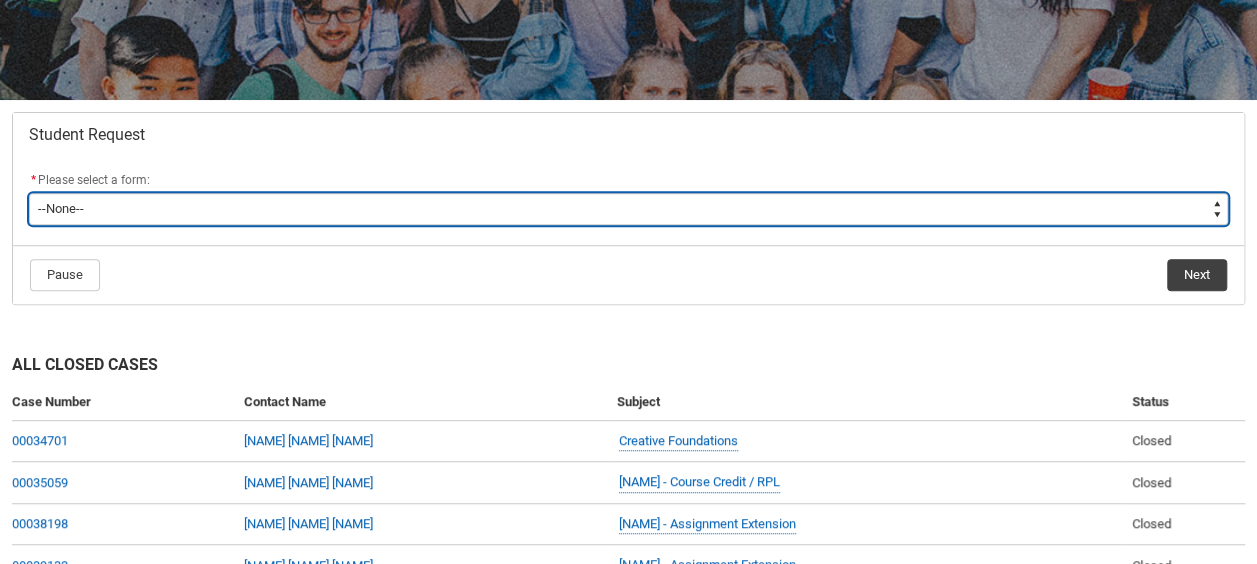click on "--None-- Academic Transcript Application to Appeal Assignment Extension Change of Legal Name Course Credit / RPL Course Transfer Deferral / Leave of Absence Enrolment Variation Financial Hardship Program General Enquiry Grievance Reasonable Adjustment Return to Study Application Special Consideration Tuition Fee Refund Withdraw & Cancel Enrolment Information Release" at bounding box center (628, 209) 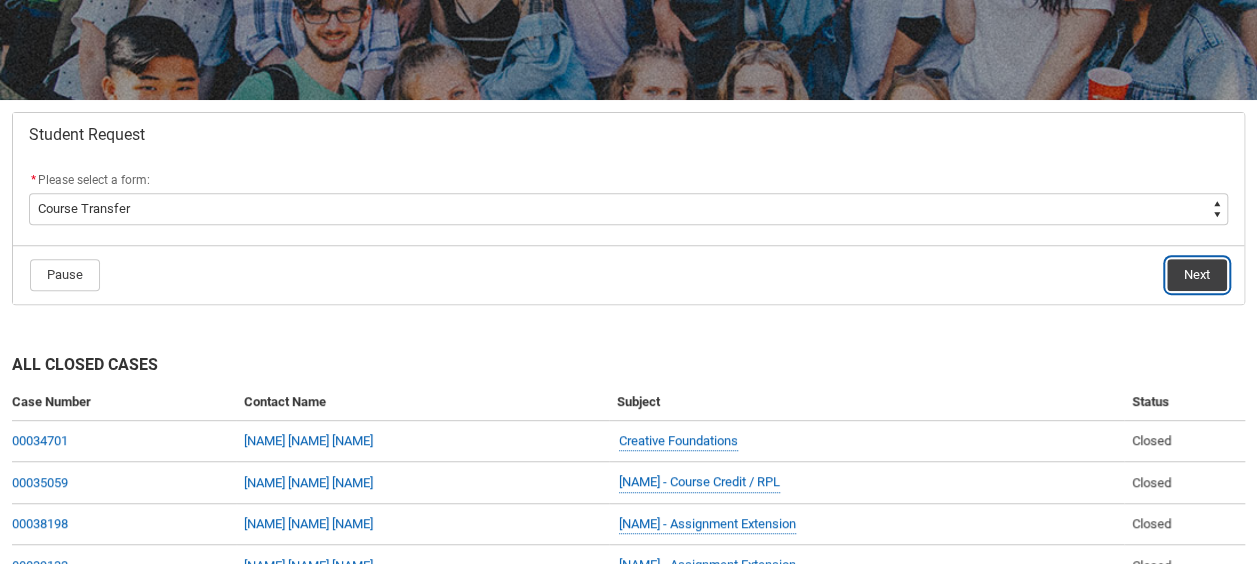 click on "Next" 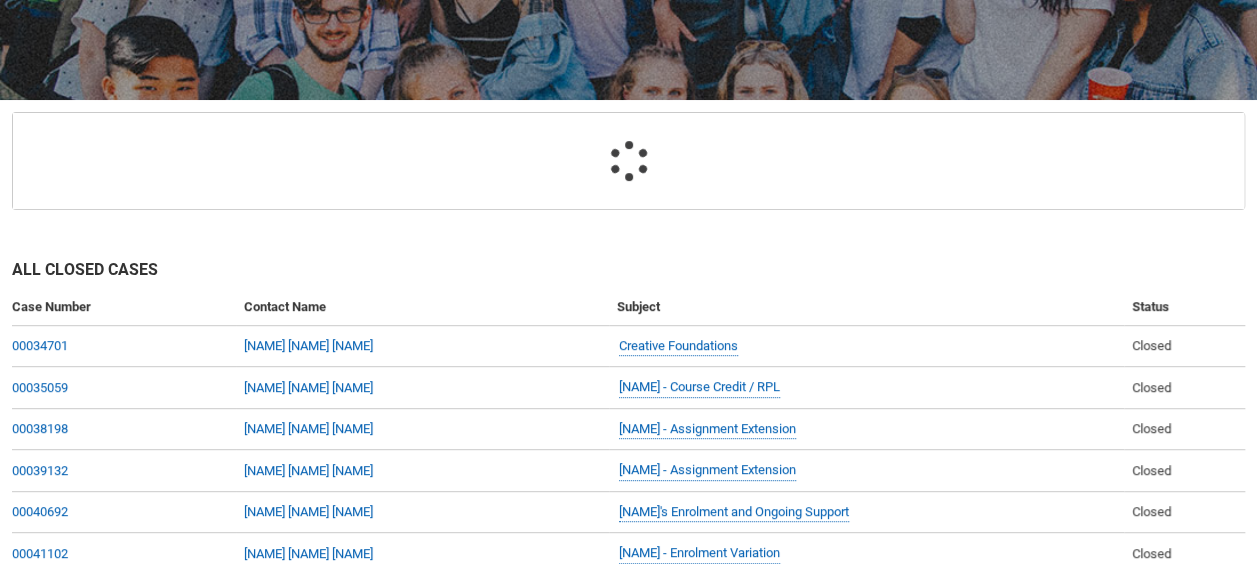 scroll, scrollTop: 212, scrollLeft: 0, axis: vertical 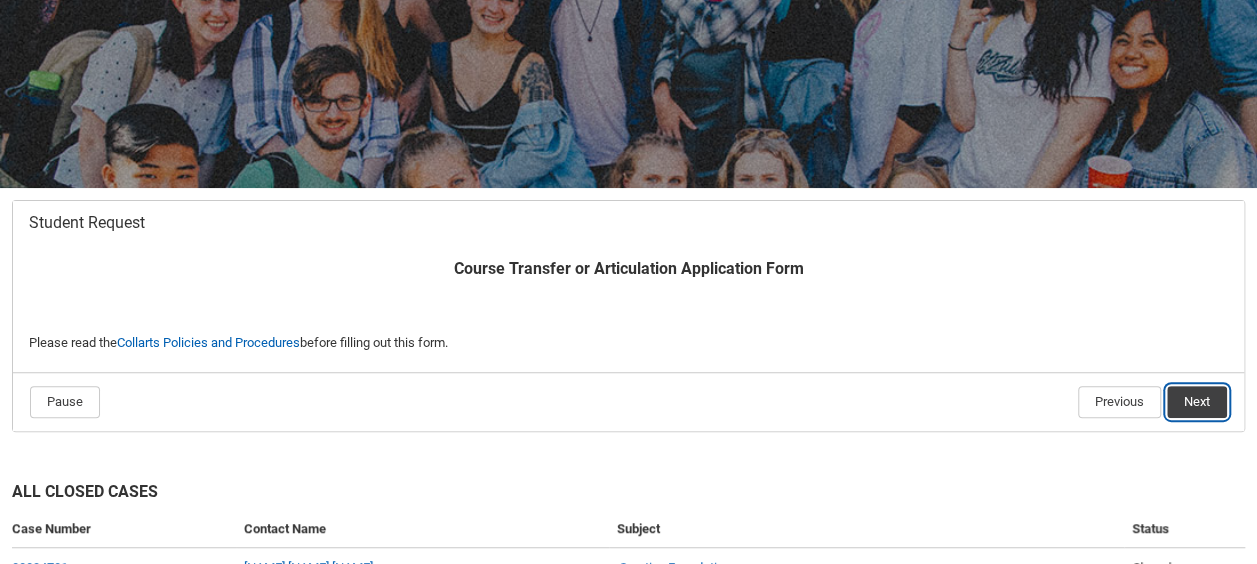 click on "Next" 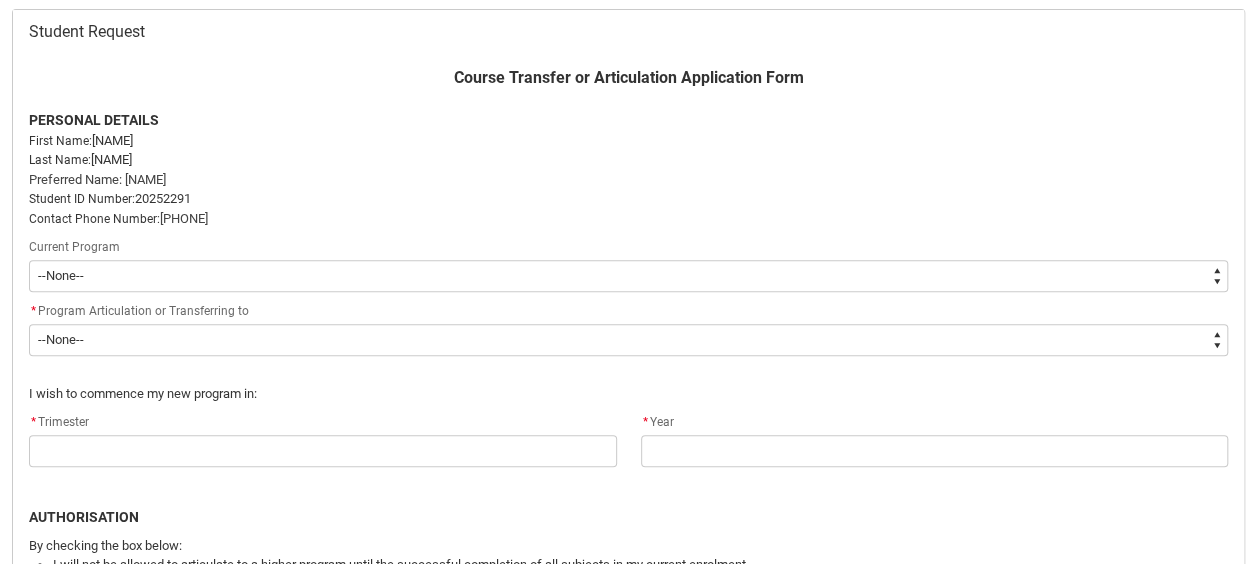 scroll, scrollTop: 412, scrollLeft: 0, axis: vertical 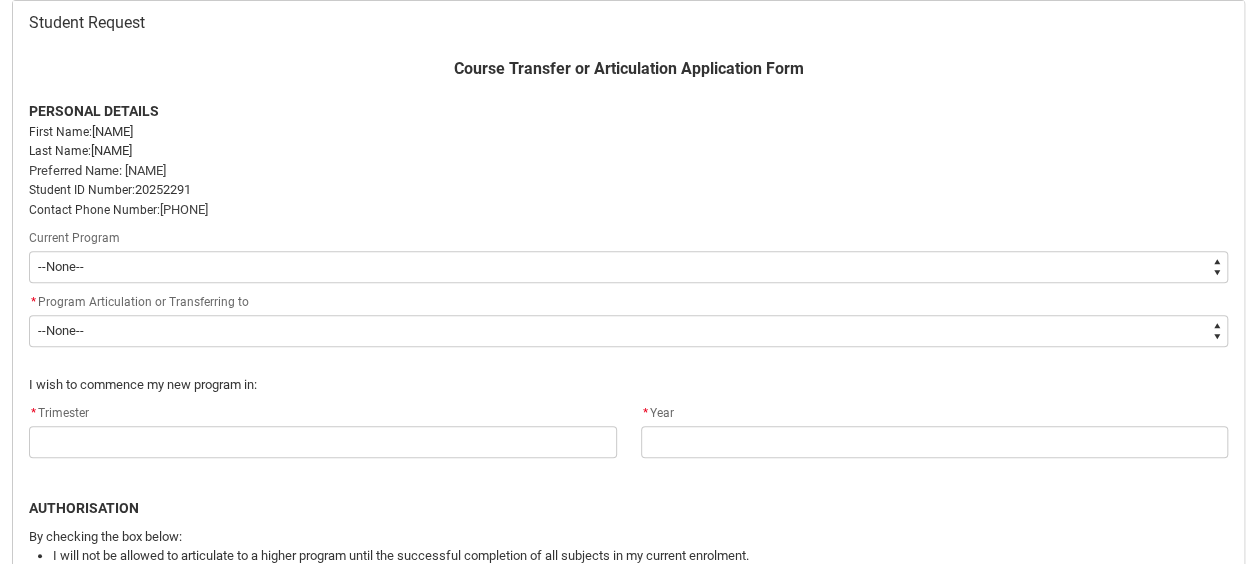 click on "--None-- Diploma of Performing Arts(Comedy)" at bounding box center (628, 267) 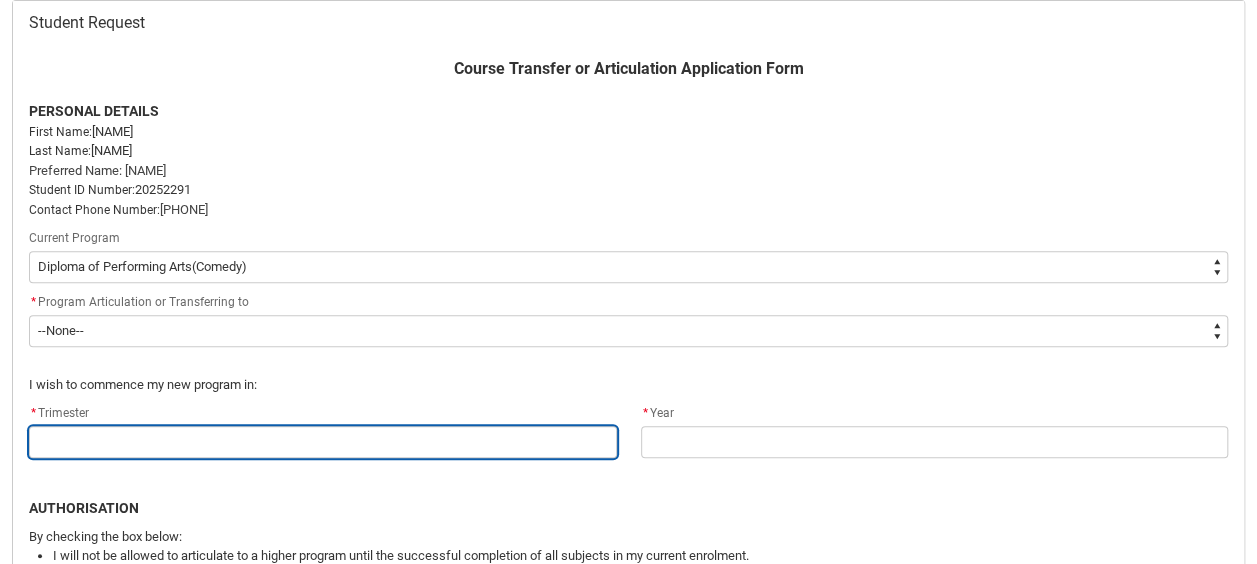 click at bounding box center (323, 442) 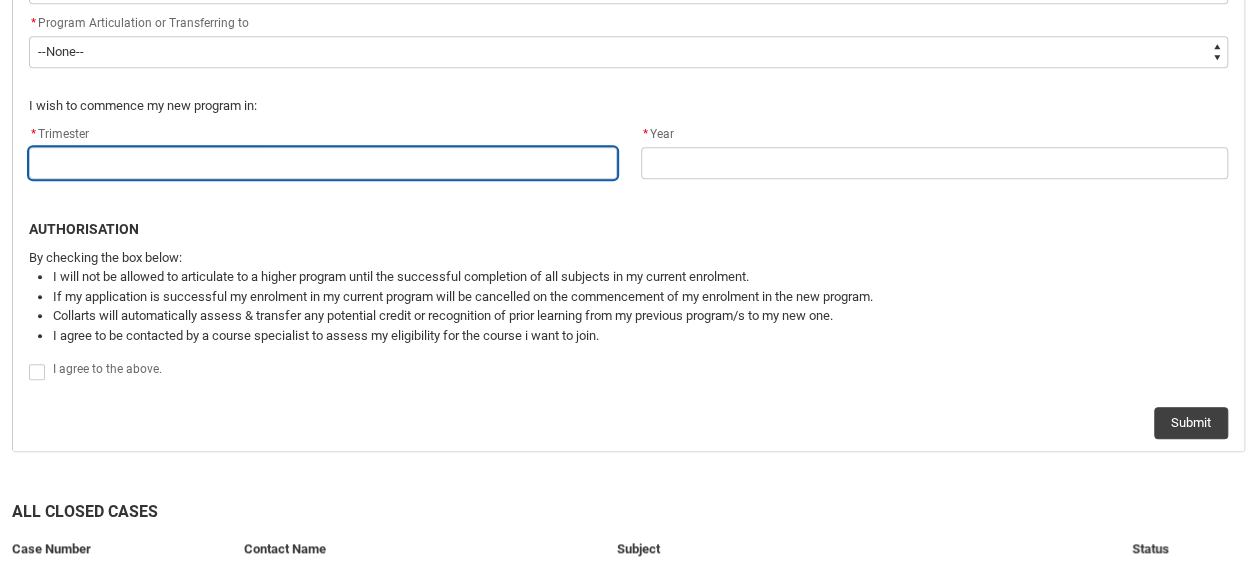 scroll, scrollTop: 712, scrollLeft: 0, axis: vertical 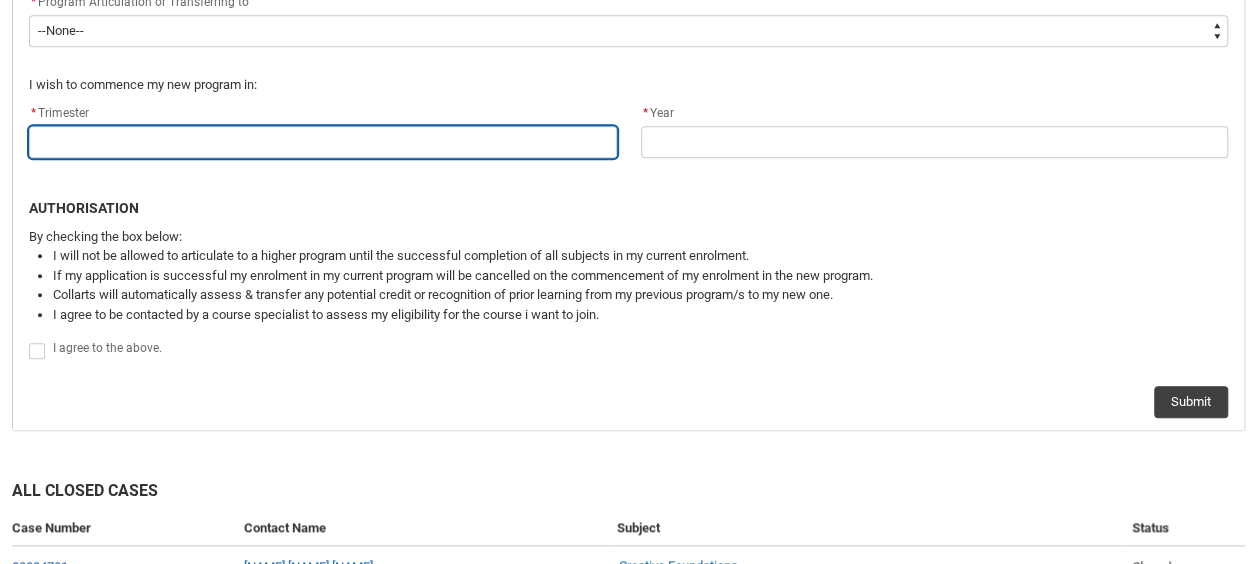 type on "T" 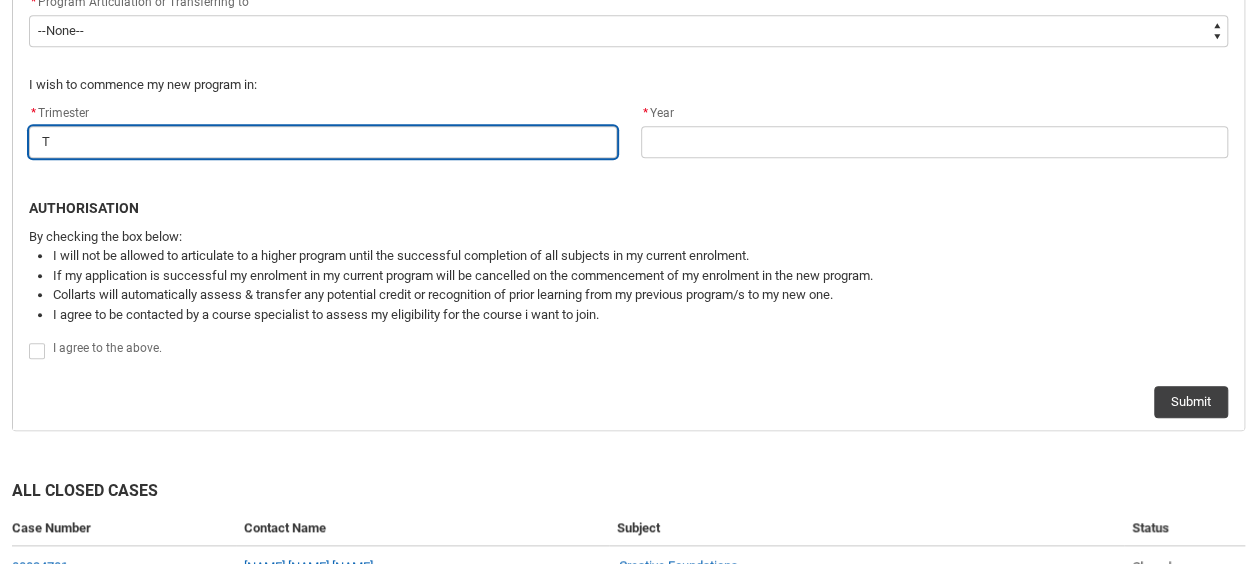 type on "Tr" 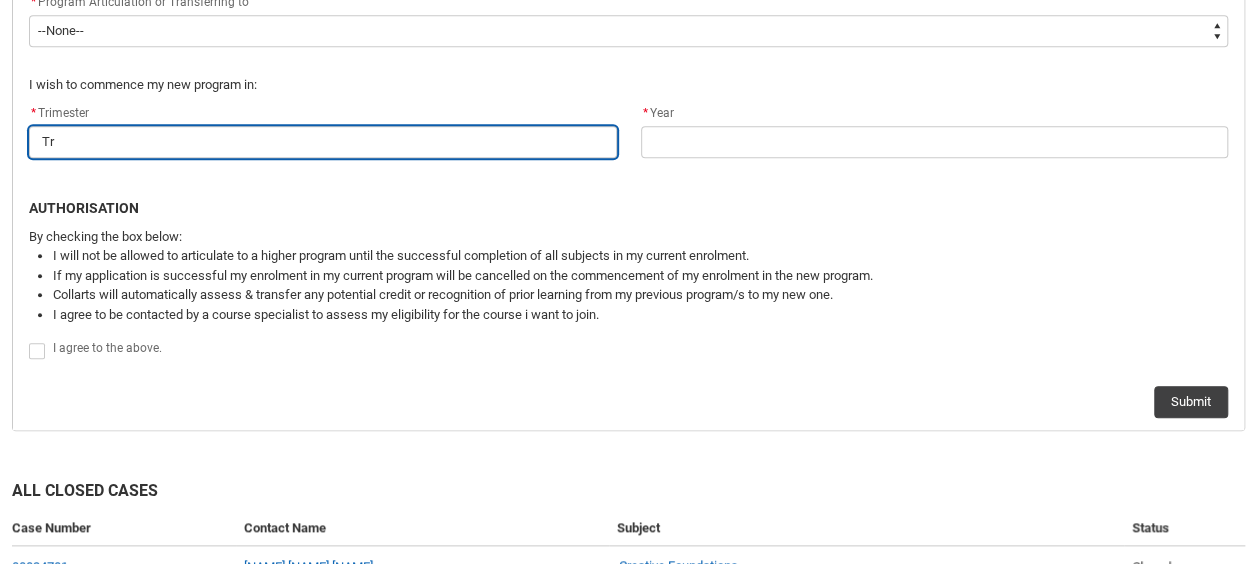 type on "Tri" 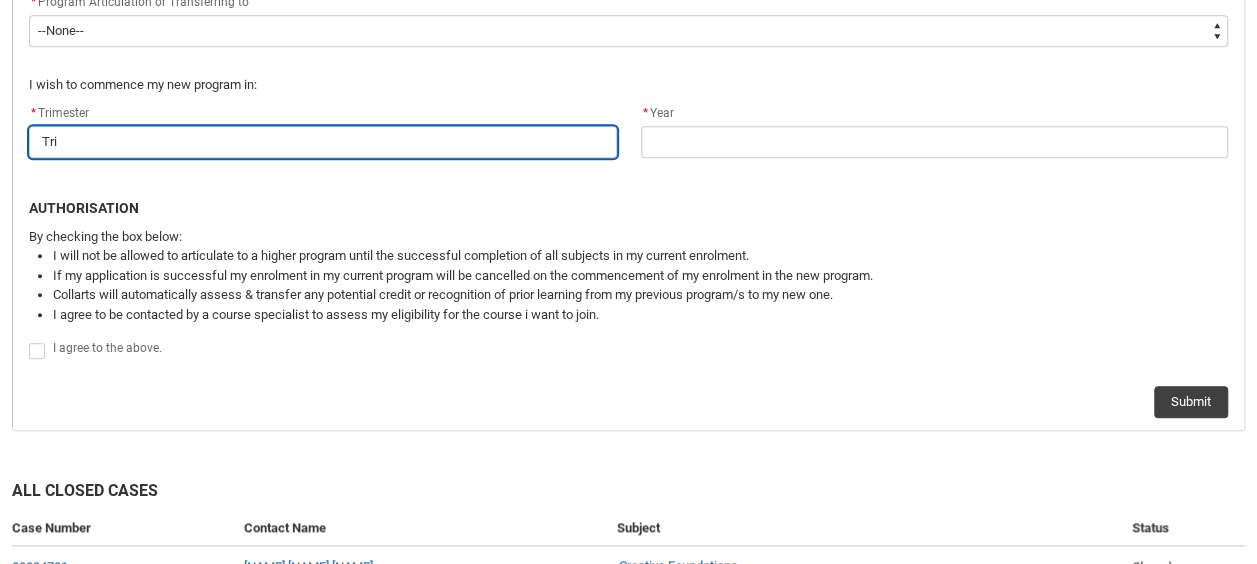 type on "Trim" 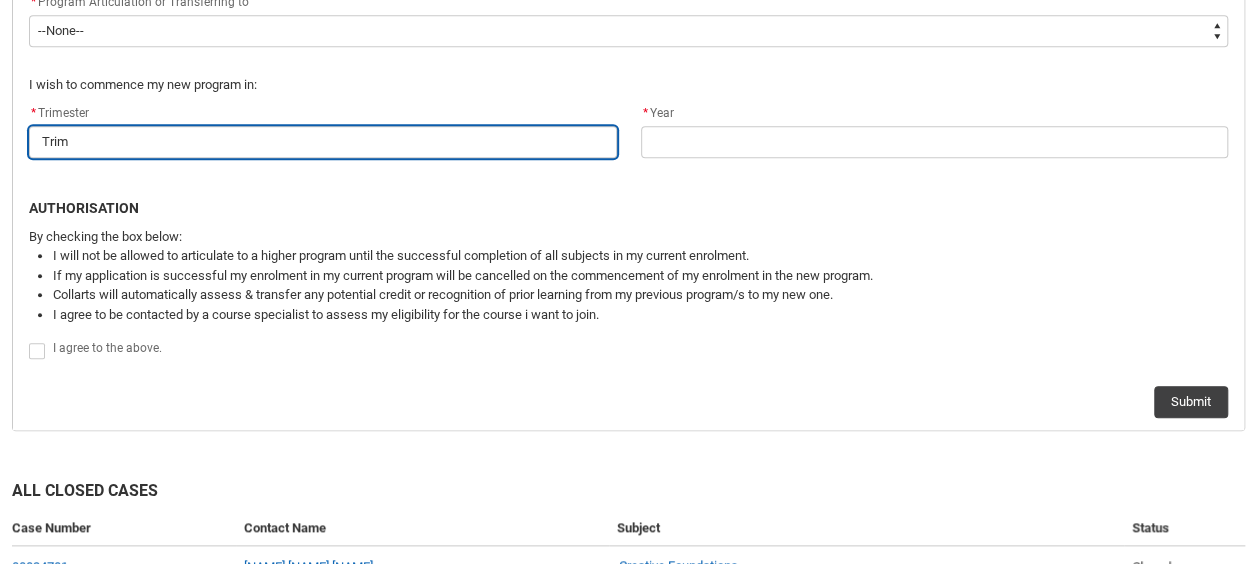 type on "Trime" 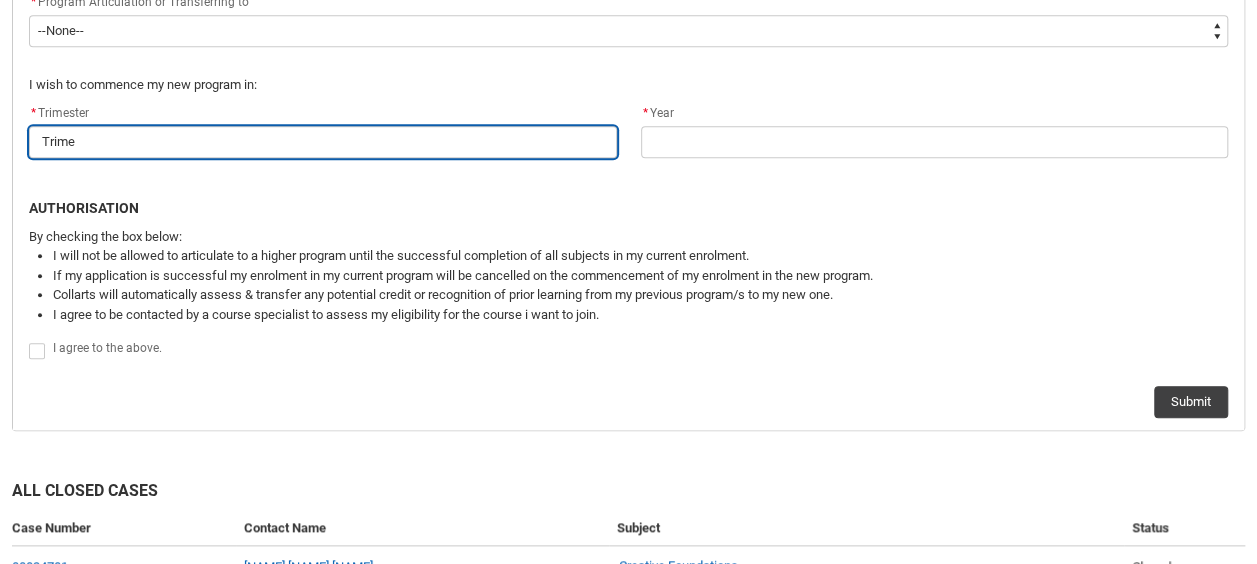 type on "Trimes" 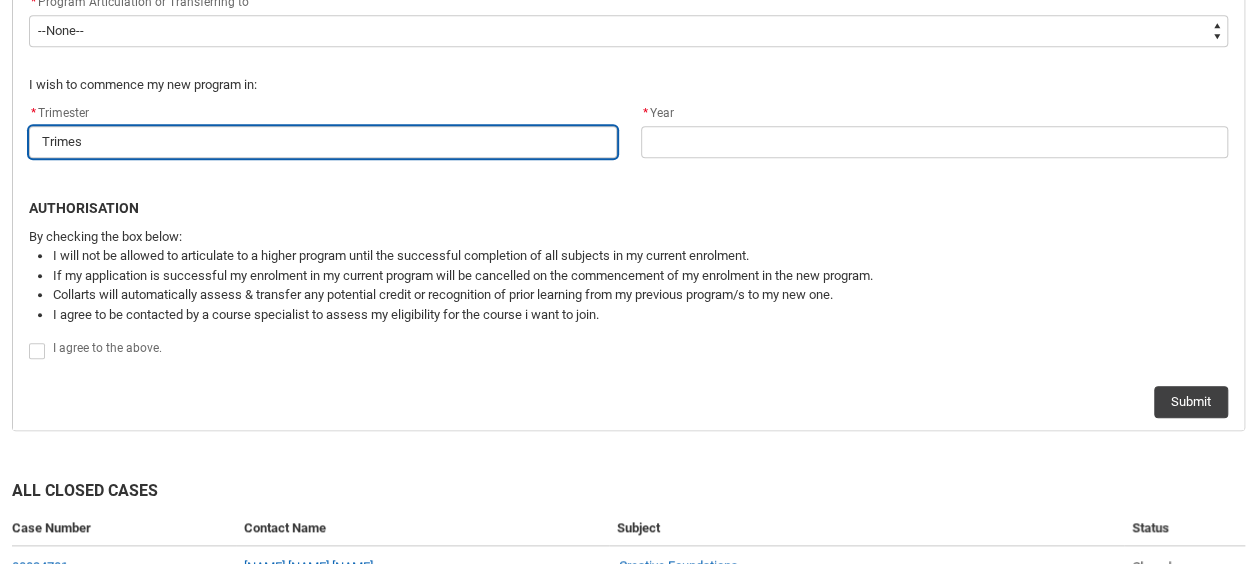type on "Trimest" 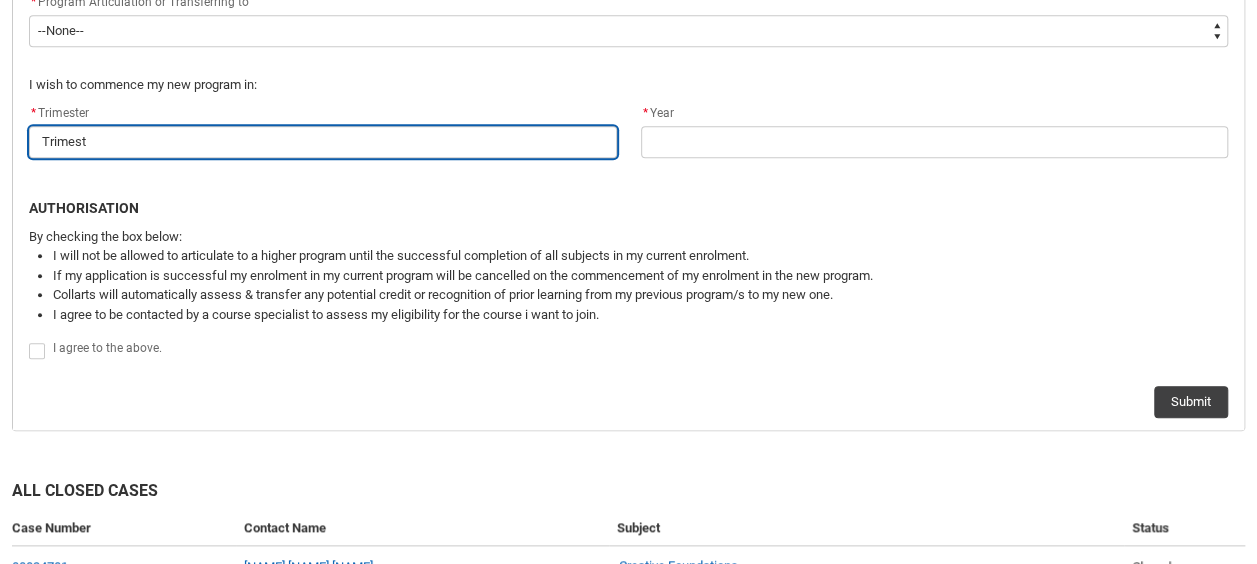 type on "Trimeste" 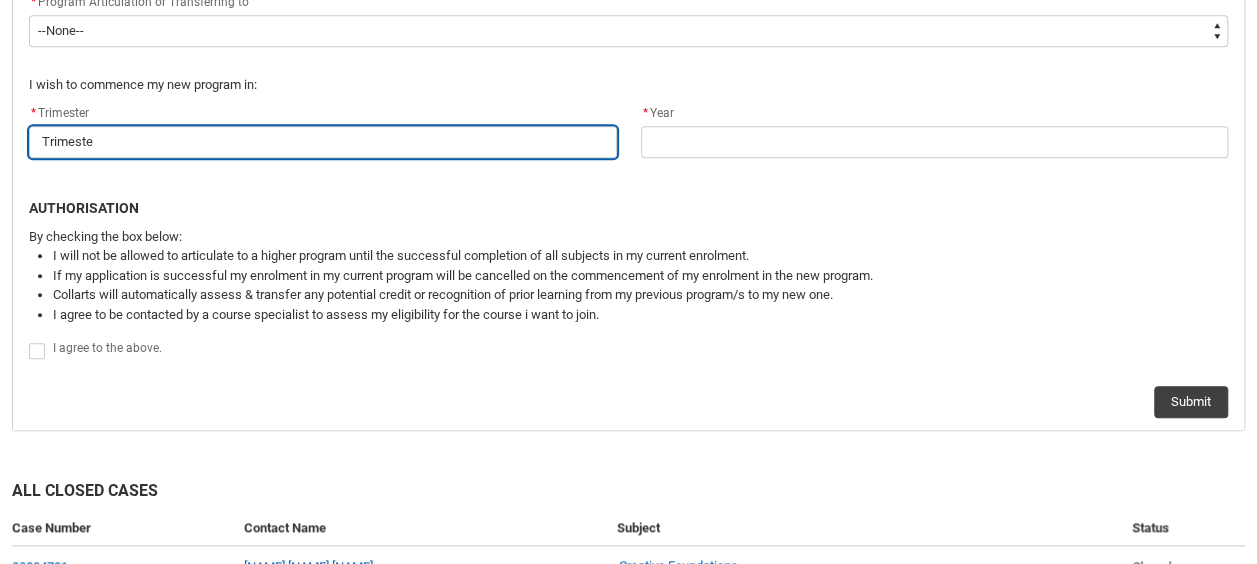 type on "Trimester" 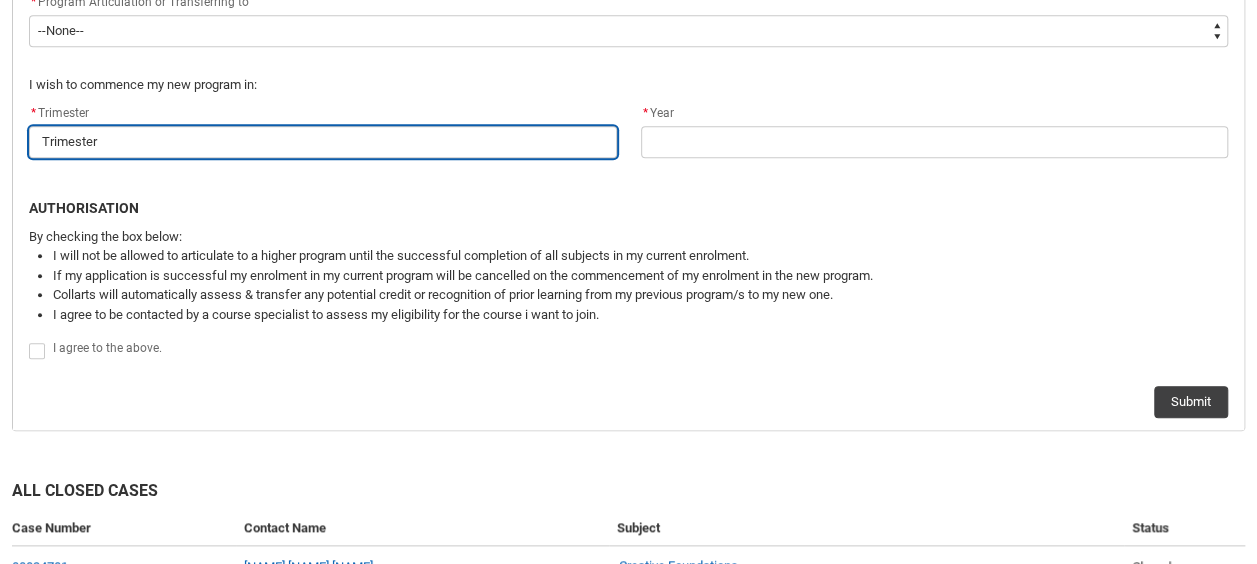 type on "Trimester" 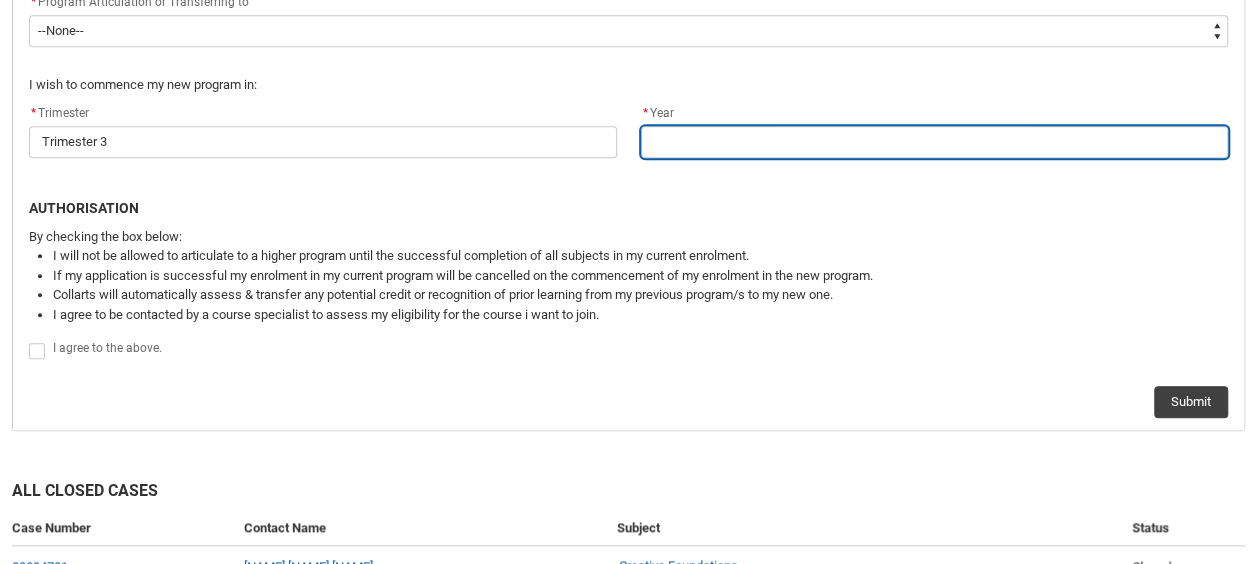 click at bounding box center (935, 142) 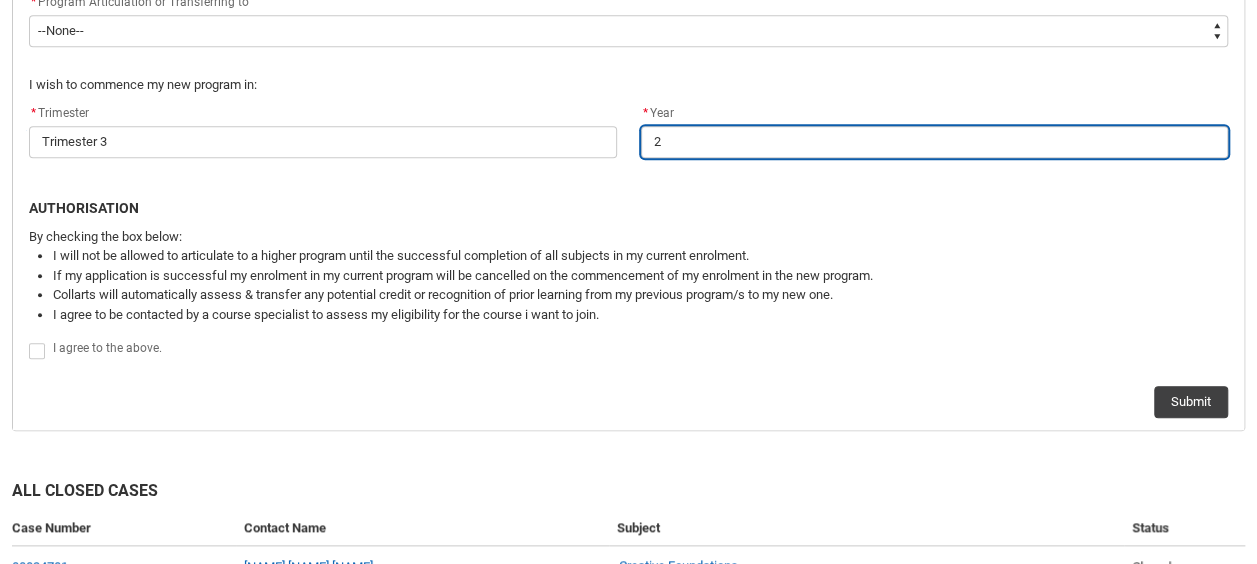 type on "20" 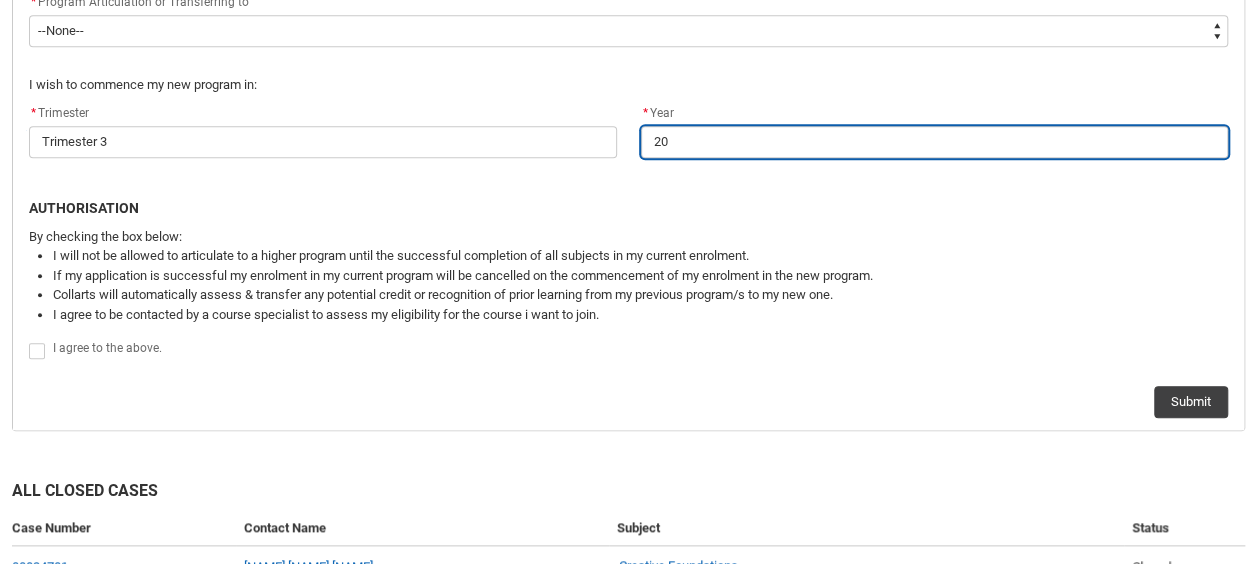 type on "202" 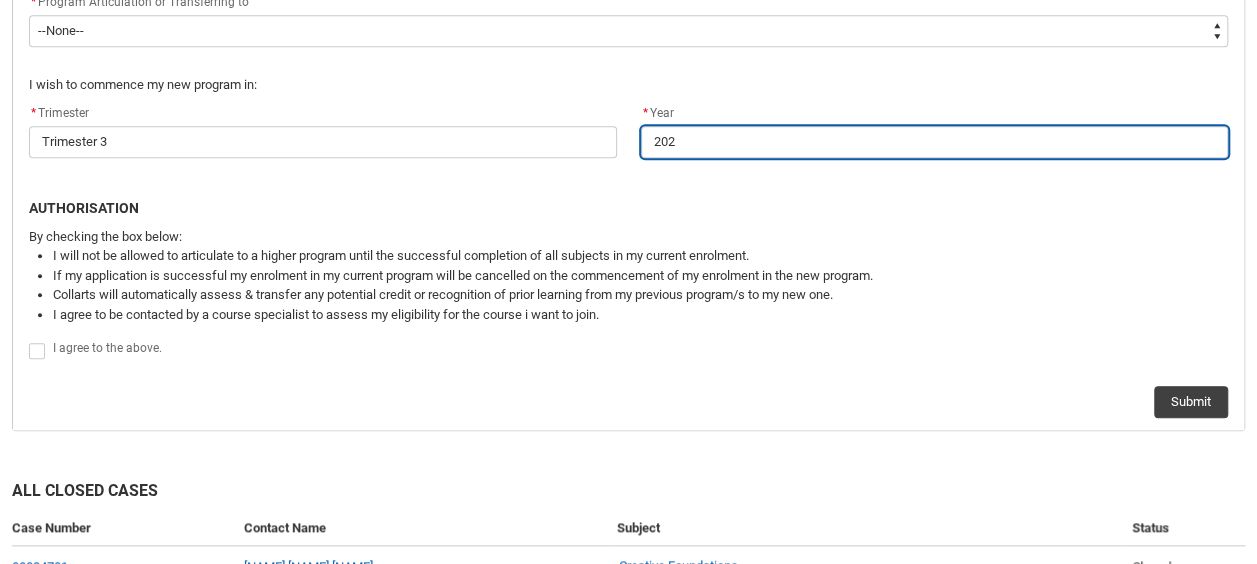 type on "2025" 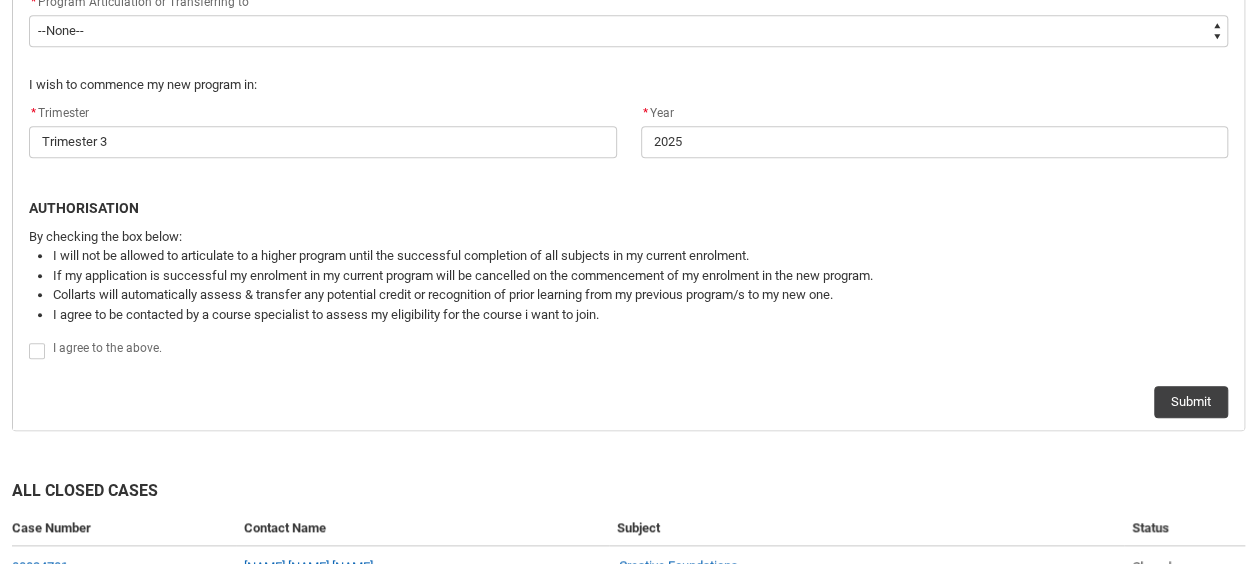 click 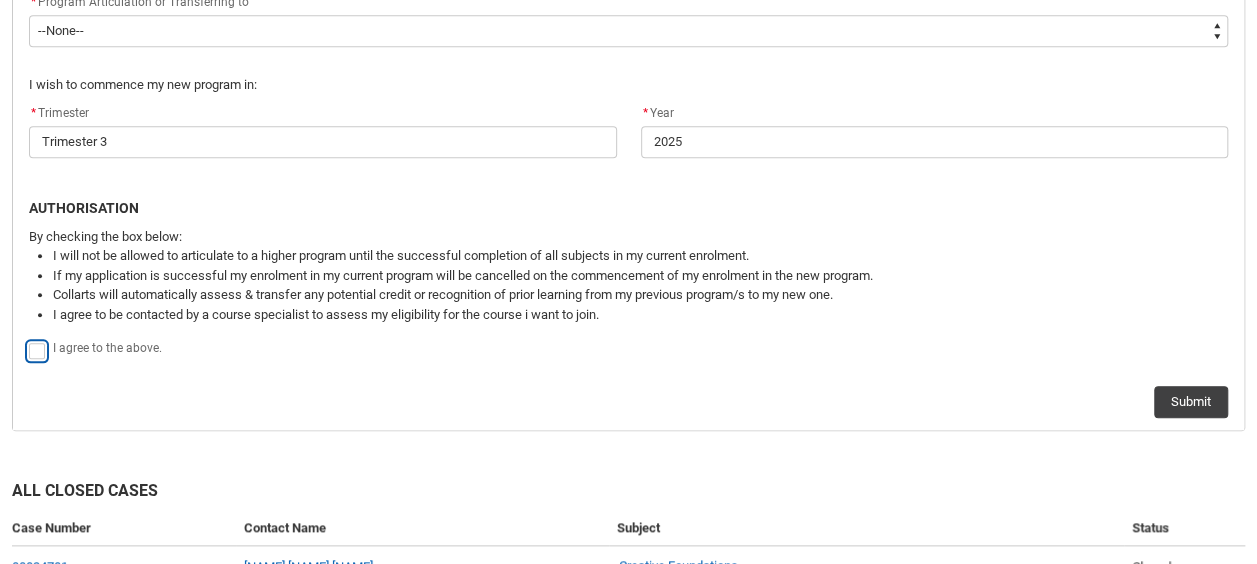 click at bounding box center (28, 339) 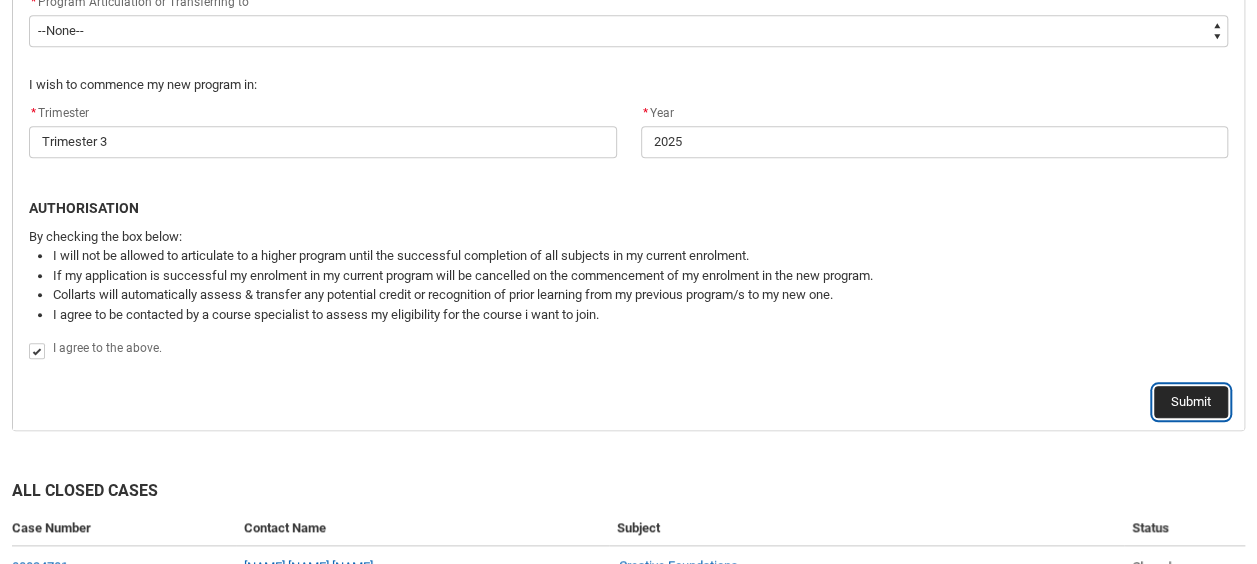 click on "Submit" 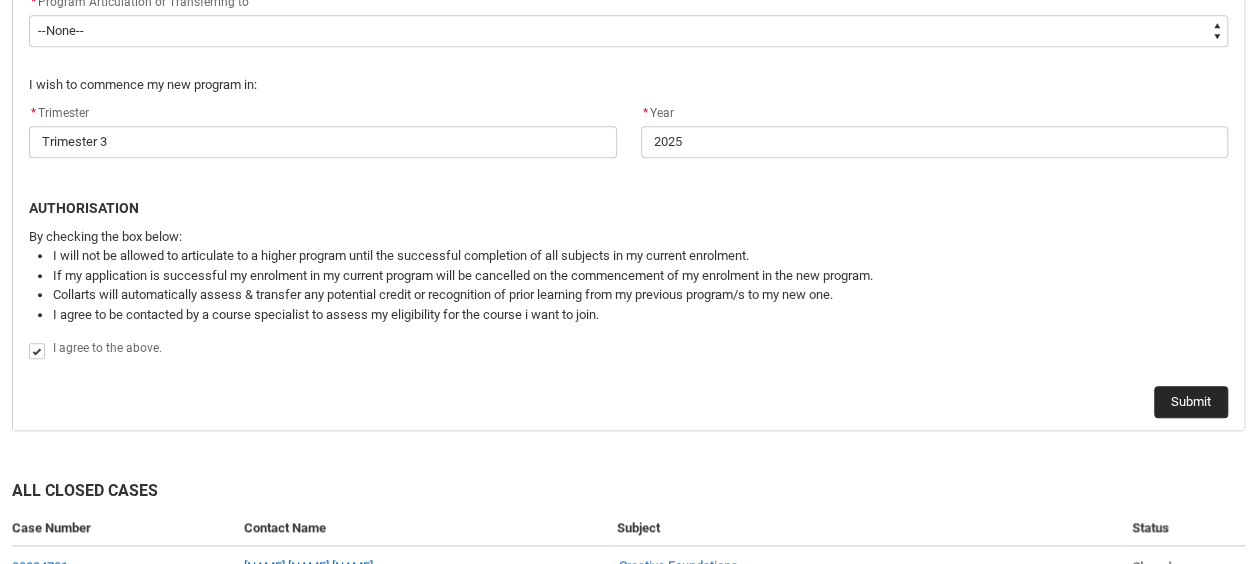 scroll, scrollTop: 0, scrollLeft: 0, axis: both 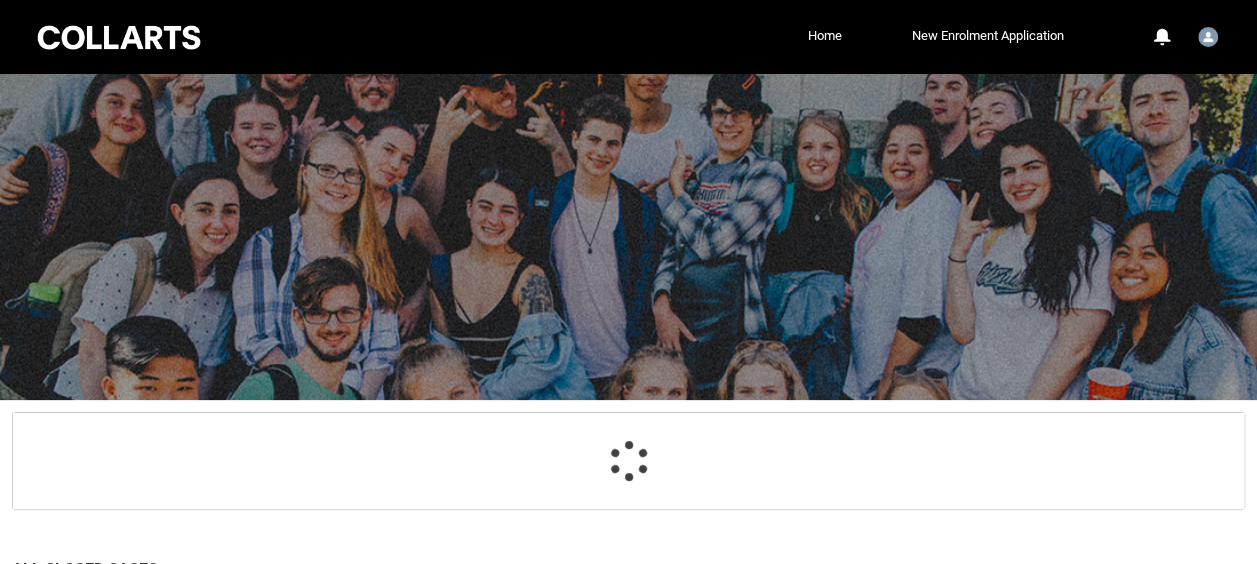 select on "recordPicklist_ProgramEnrollment.a0jOZ000002nlr3YAA" 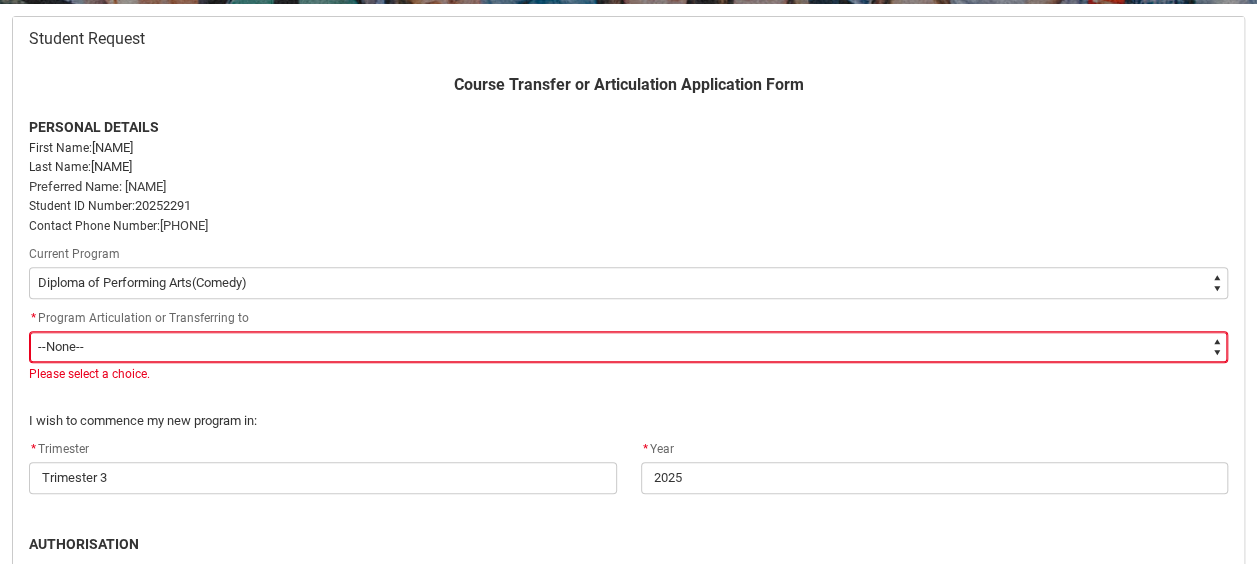 scroll, scrollTop: 412, scrollLeft: 0, axis: vertical 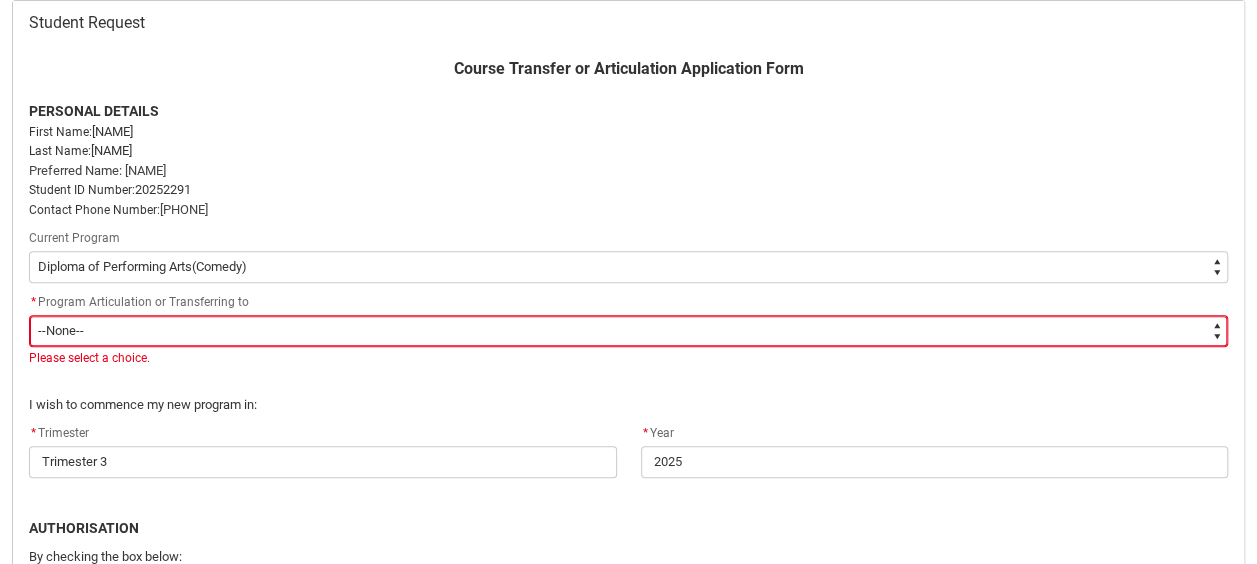 click on "--None-- Bachelor of Arts (Music Production) Bachelor of Design (Fashion & Sustainability) Bachelor of Screen & Media Bachelor of Animation & VFX Bachelor of Arts (Music) Bachelor of Performing Arts(Comedy) Bachelor of Arts (Digital & Social Media) Bachelor of Applied Business (Fashion Marketing) Bachelor of Arts (Audio Production) Bachelor of Applied Business (Entertainment Management) Bachelor of Advertising Bachelor of Marketing Bachelor of Arts (Interior Design) Bachelor of Photography Diploma of Arts (Music Production) Diploma of Design (Fashion & Sustainability) Diploma of Screen & Media Diploma of Animation & VFX Diploma of Arts (Music) Diploma of Performing Arts(Comedy) Diploma of Arts (Digital & Social Media) Diploma of Applied Business (Fashion Marketing) Diploma of Arts (Audio Production) Diploma of Applied Business (Entertainment Management) Diploma of Advertising Diploma of Marketing Diploma of Arts (Interior Design) Diploma of Photography Diploma of Entertainment Journalism Elective Units" at bounding box center [628, 331] 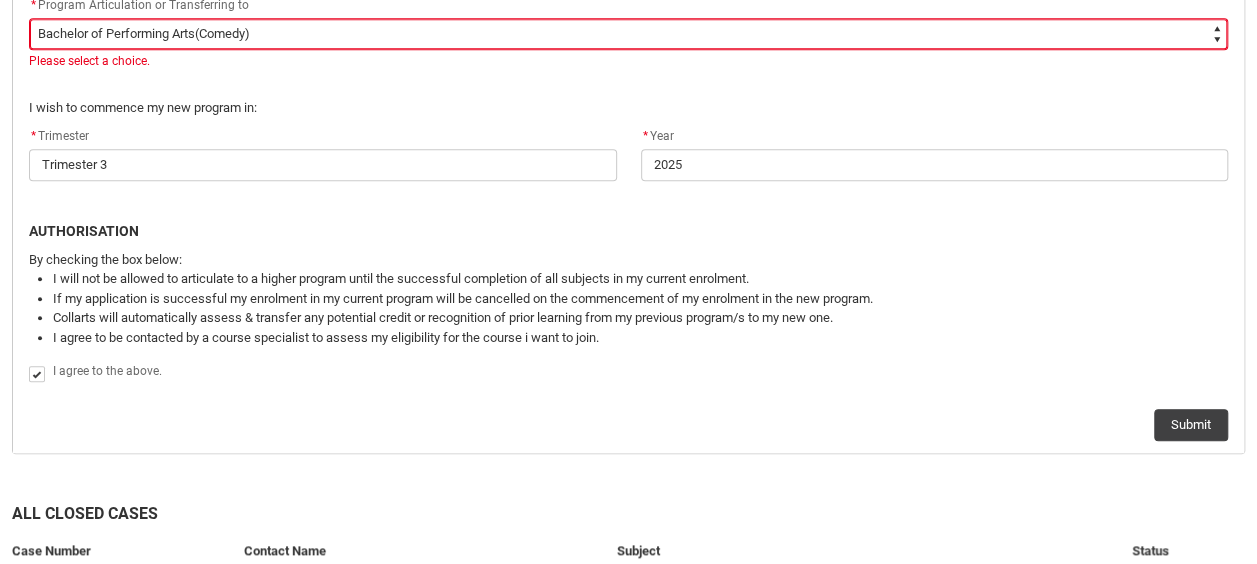 scroll, scrollTop: 712, scrollLeft: 0, axis: vertical 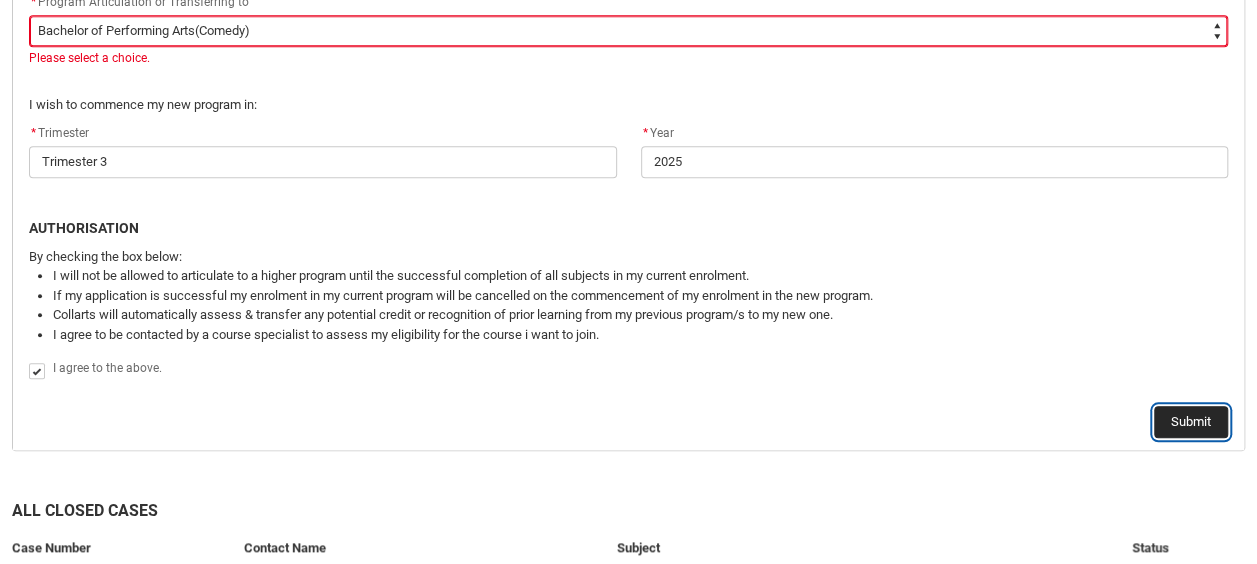 click on "Submit" 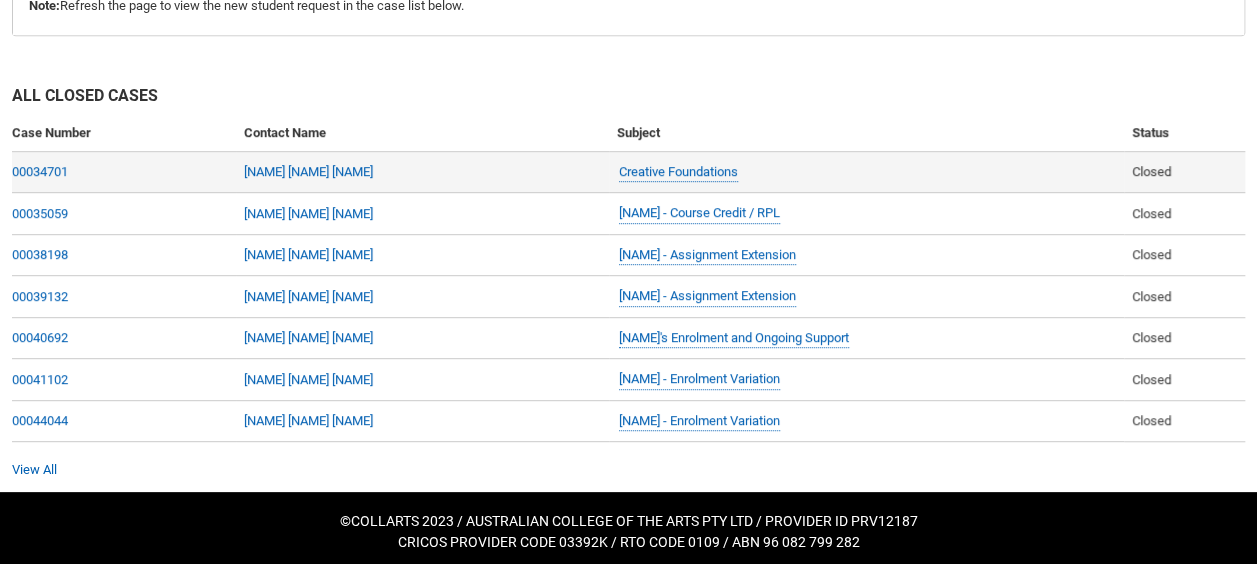 scroll, scrollTop: 534, scrollLeft: 0, axis: vertical 